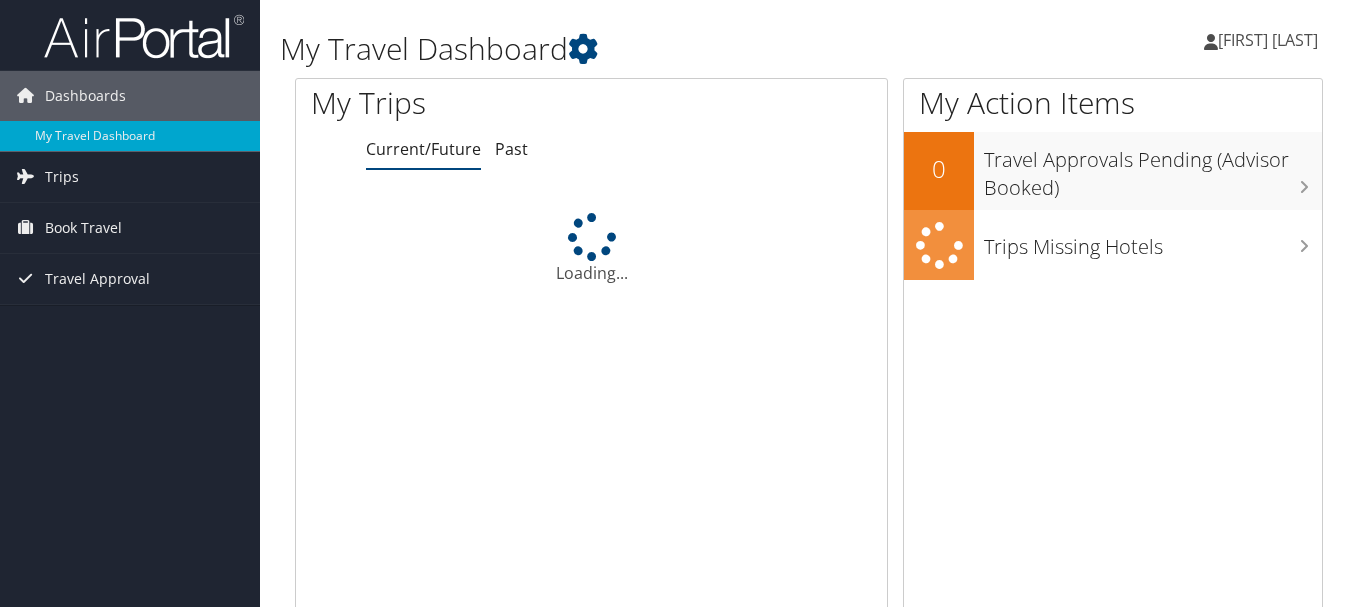 scroll, scrollTop: 0, scrollLeft: 0, axis: both 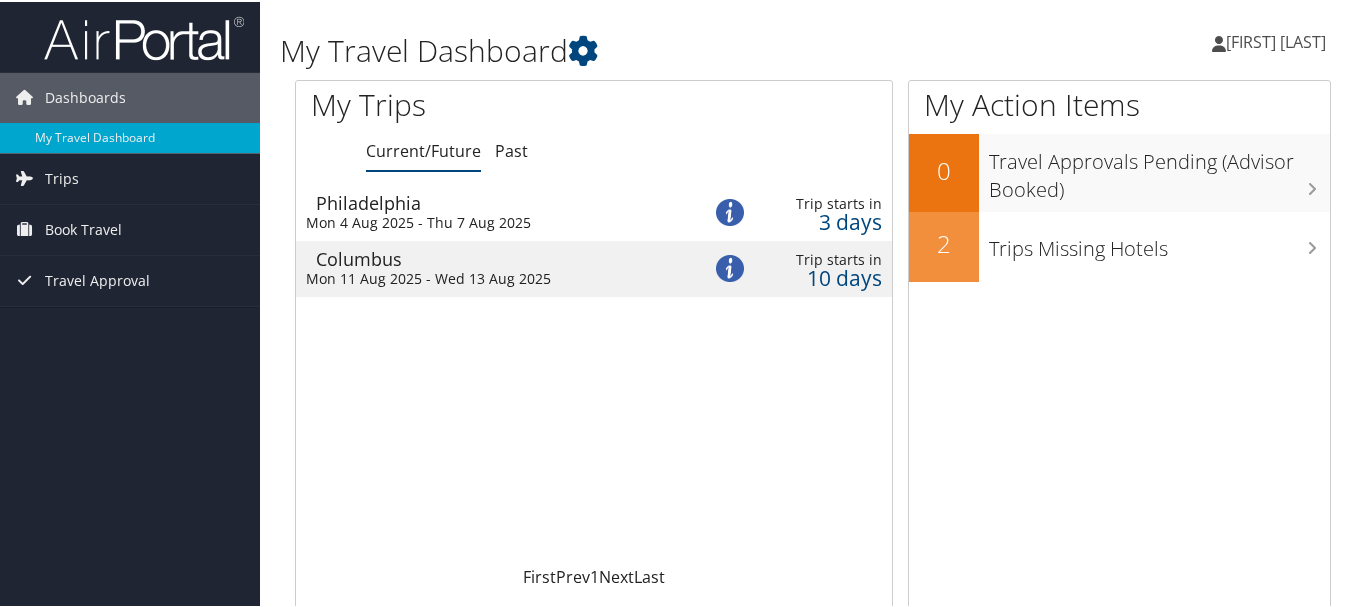 click on "Philadelphia" at bounding box center [498, 201] 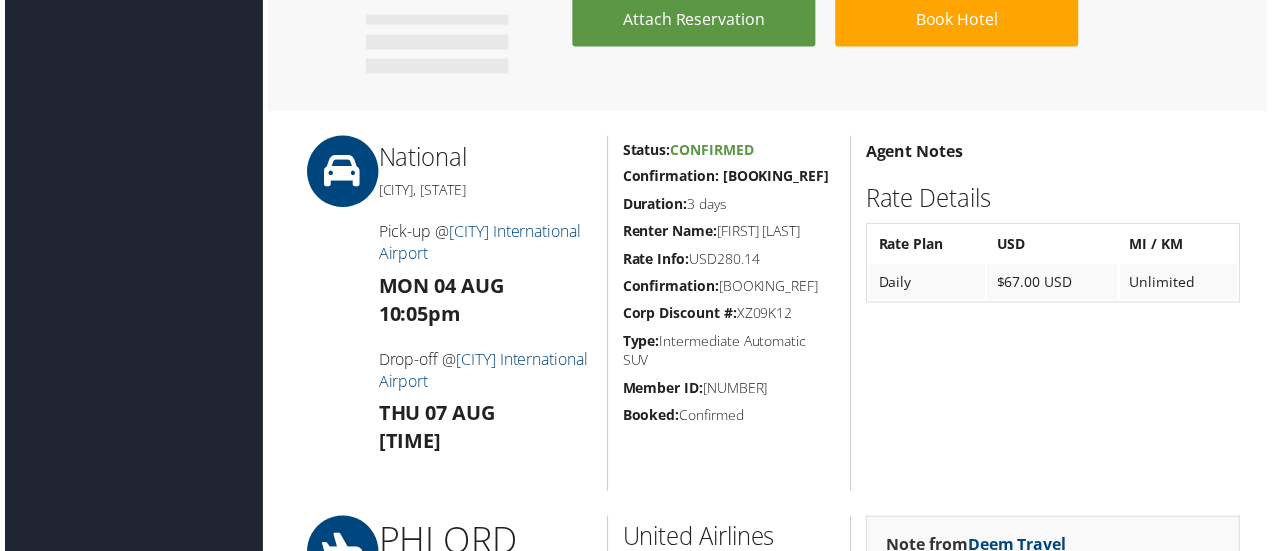 scroll, scrollTop: 1242, scrollLeft: 0, axis: vertical 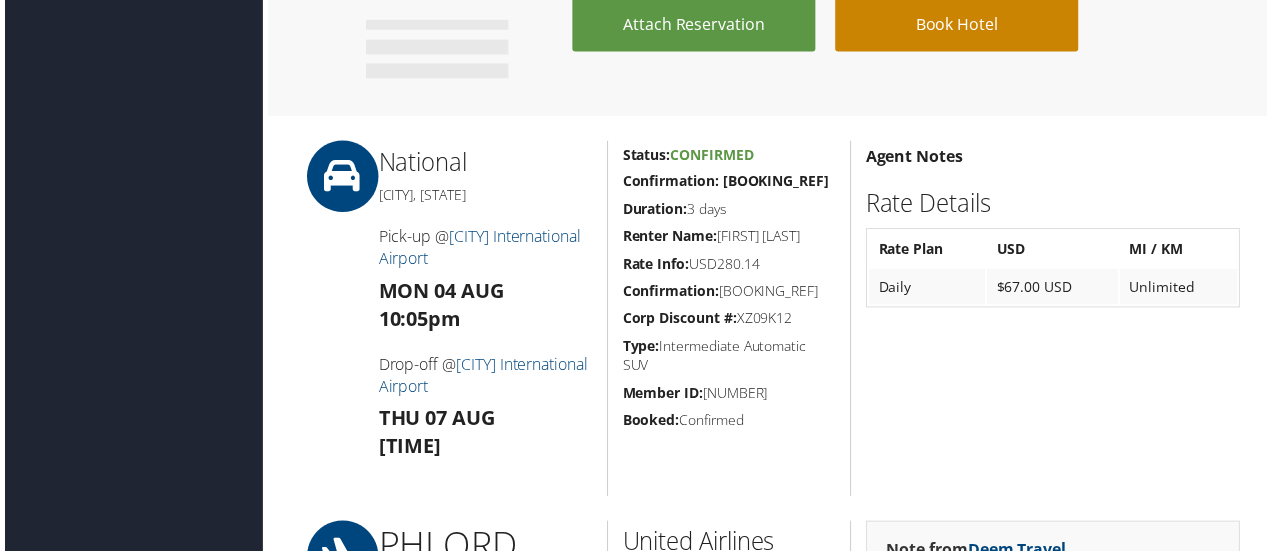 click on "Book Hotel" at bounding box center [959, 24] 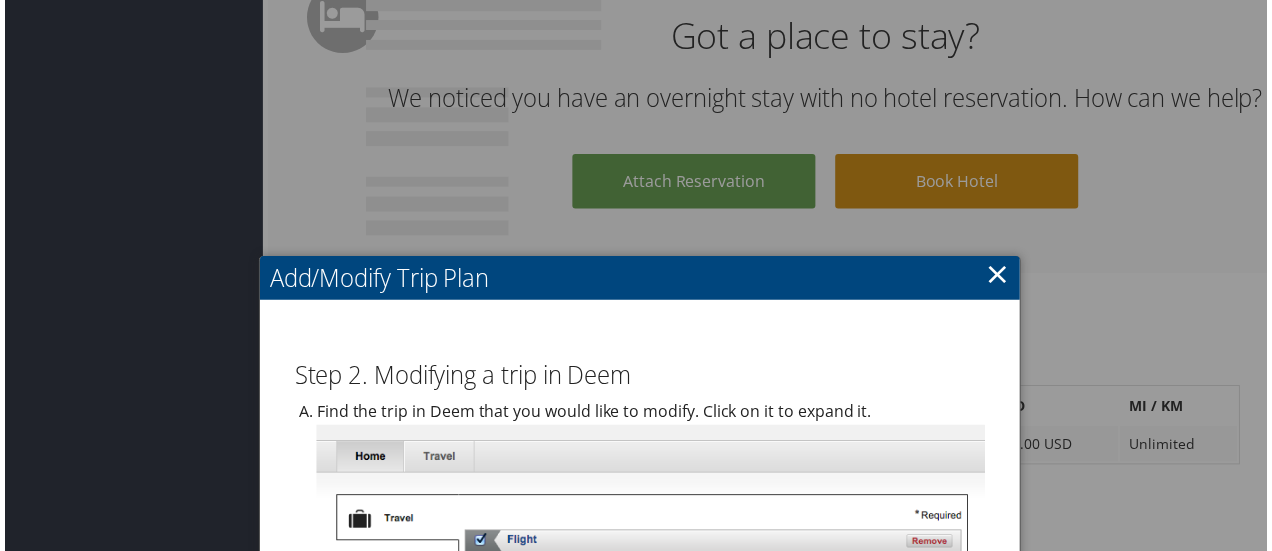 scroll, scrollTop: 1046, scrollLeft: 0, axis: vertical 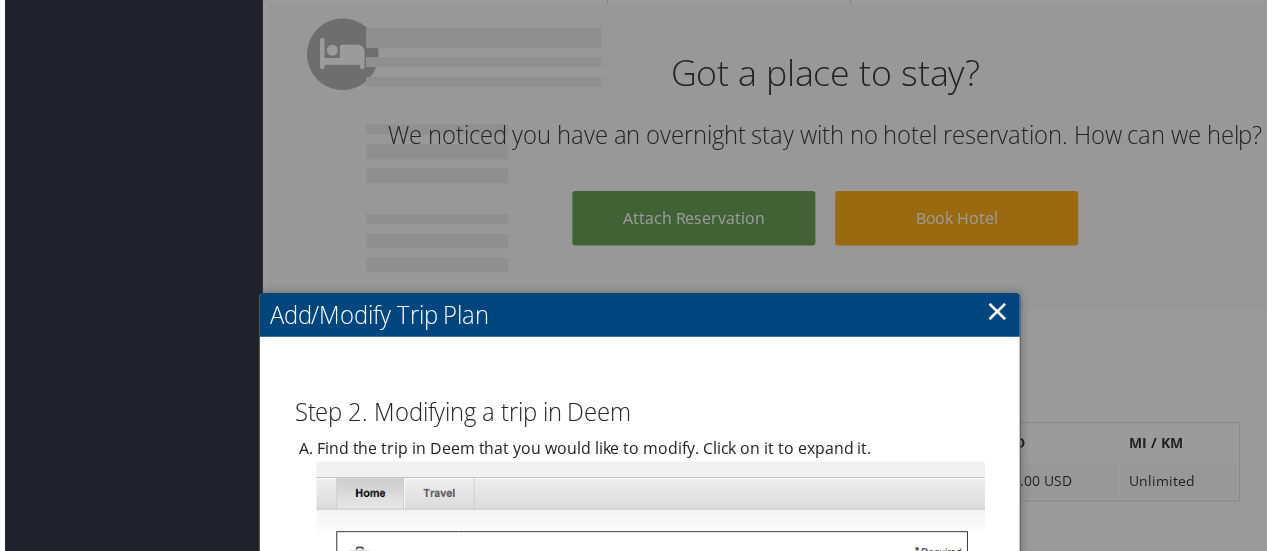 click on "Add/Modify Trip Plan" at bounding box center [640, 318] 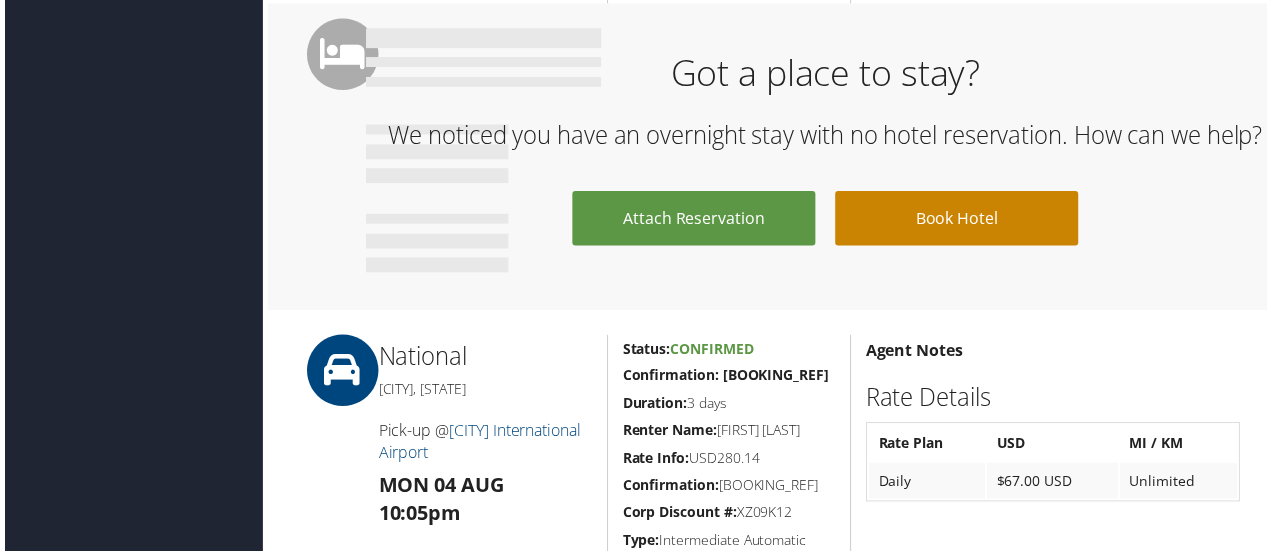 click on "Book Hotel" at bounding box center (959, 220) 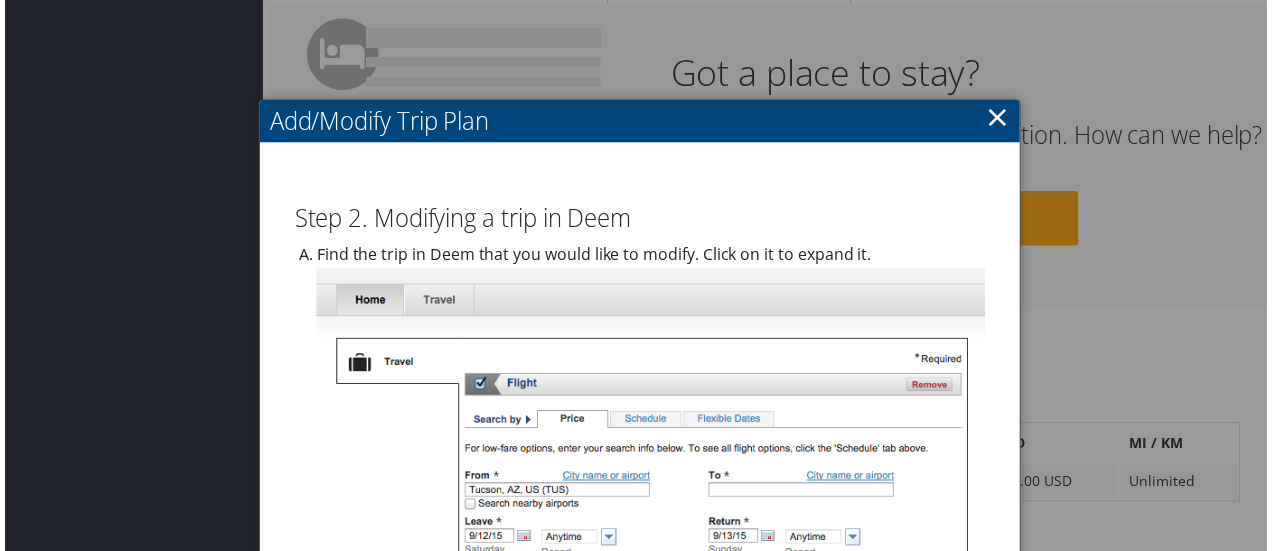 click on "×" at bounding box center [1000, 118] 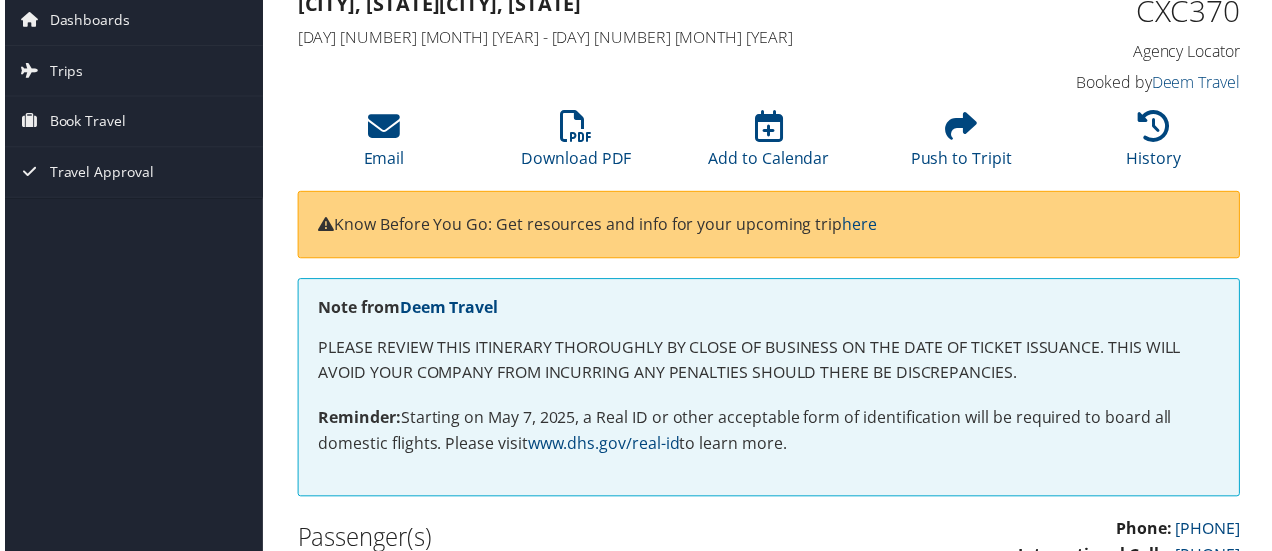 scroll, scrollTop: 16, scrollLeft: 0, axis: vertical 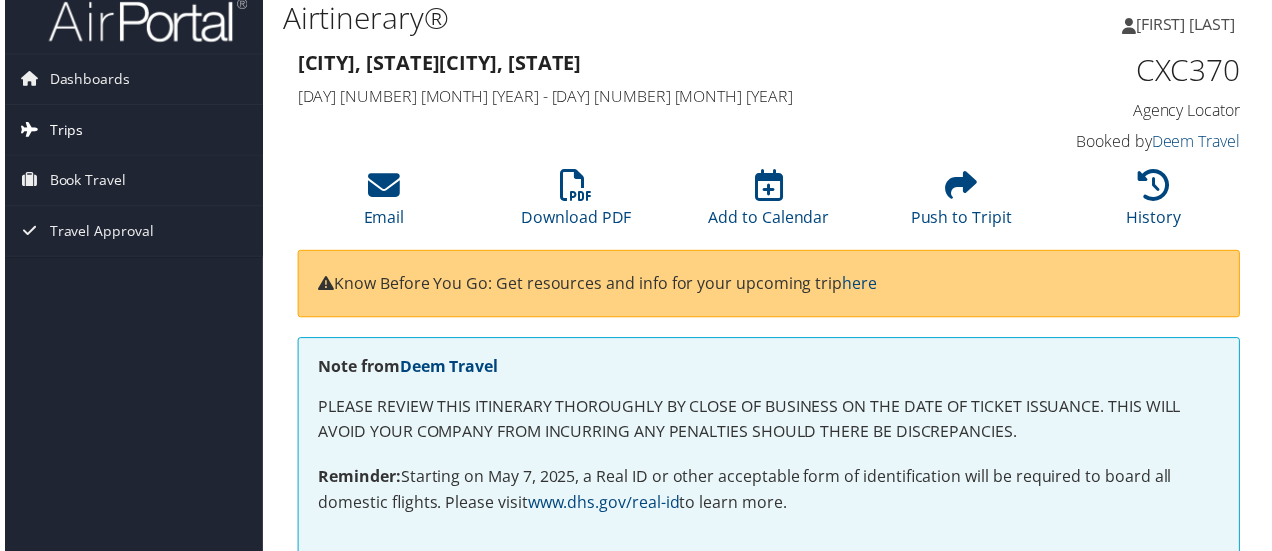 click on "Trips" at bounding box center [130, 131] 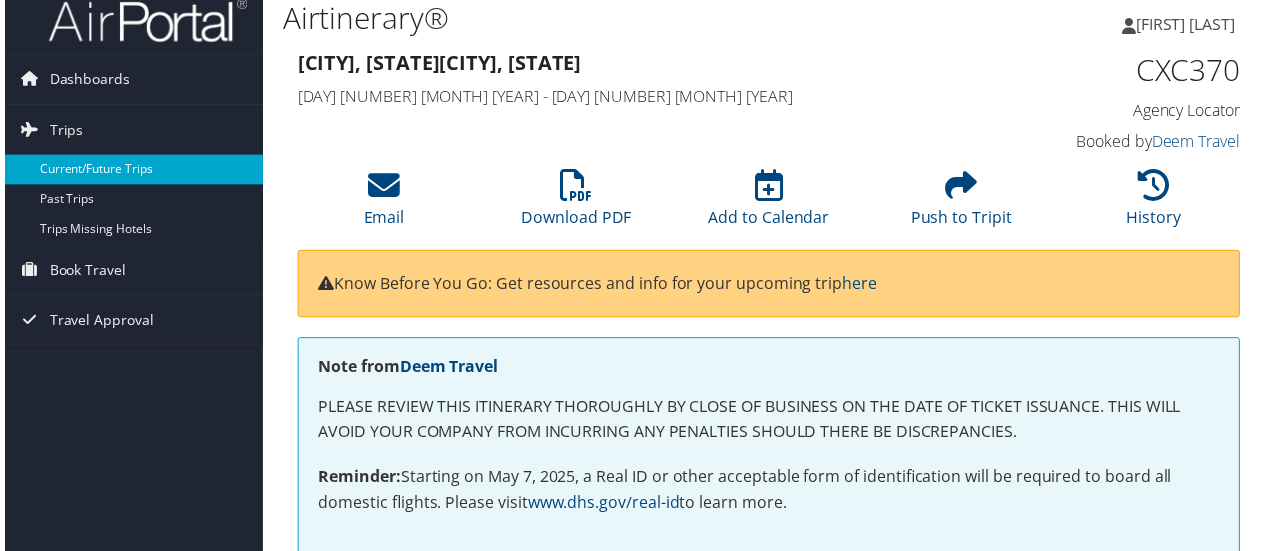 click on "Current/Future Trips" at bounding box center (130, 171) 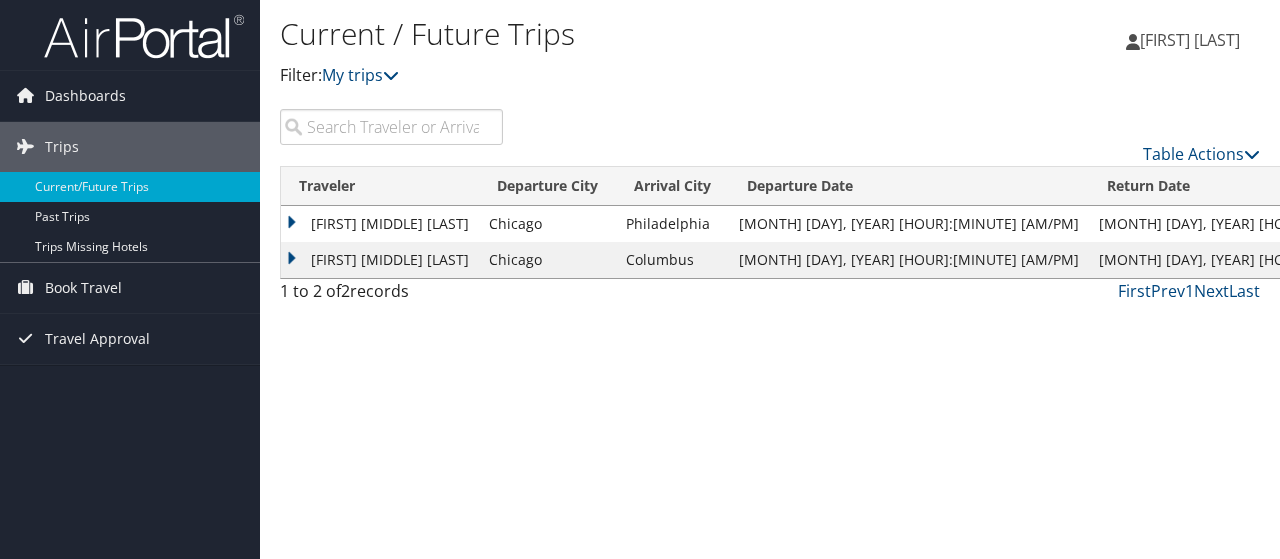 scroll, scrollTop: 0, scrollLeft: 0, axis: both 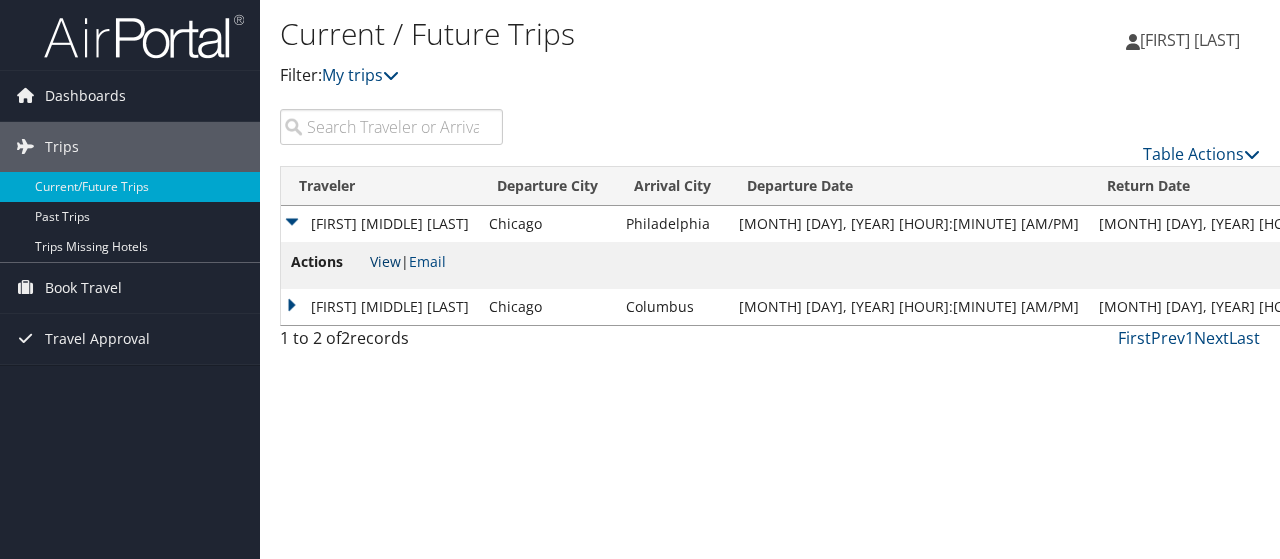 click on "View" at bounding box center [385, 261] 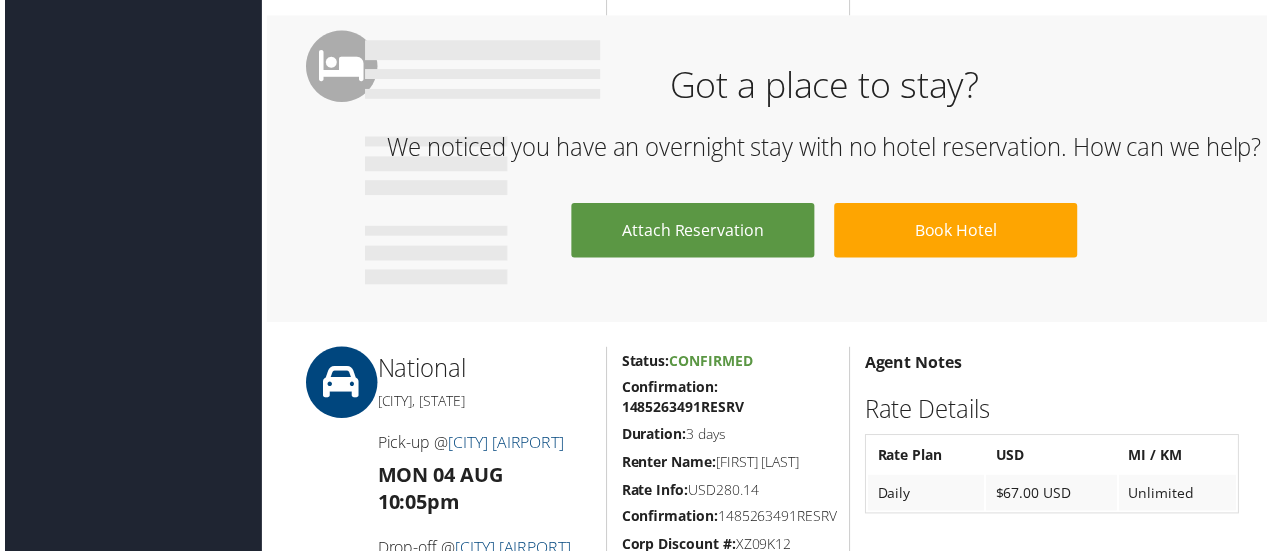 scroll, scrollTop: 1036, scrollLeft: 0, axis: vertical 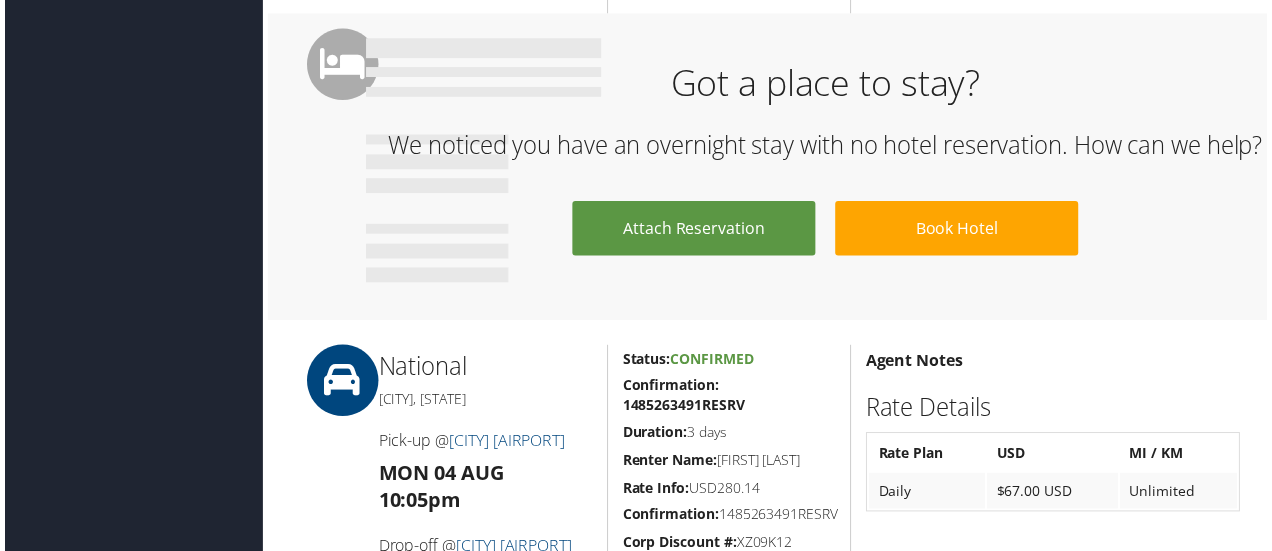 click on "Book Hotel" at bounding box center (959, 250) 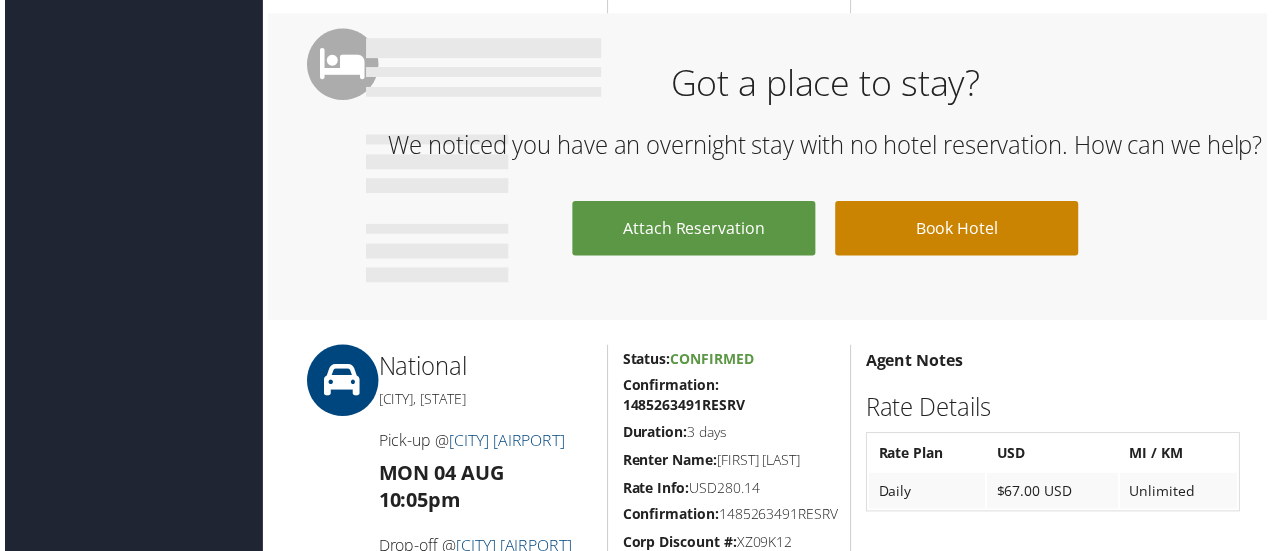 click on "Book Hotel" at bounding box center [959, 230] 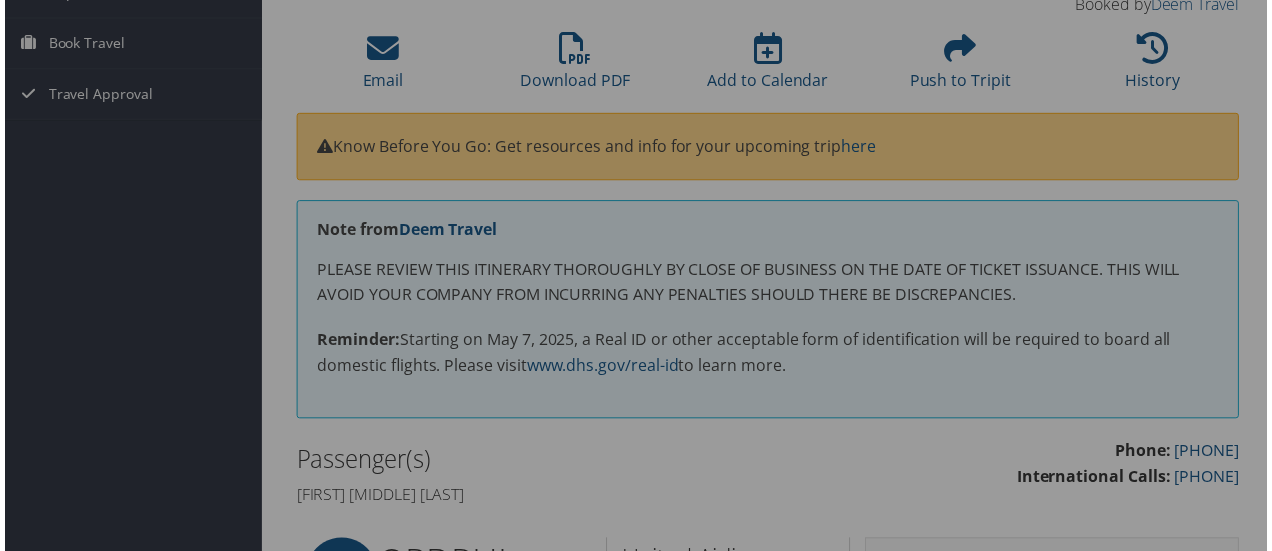 scroll, scrollTop: 0, scrollLeft: 1, axis: horizontal 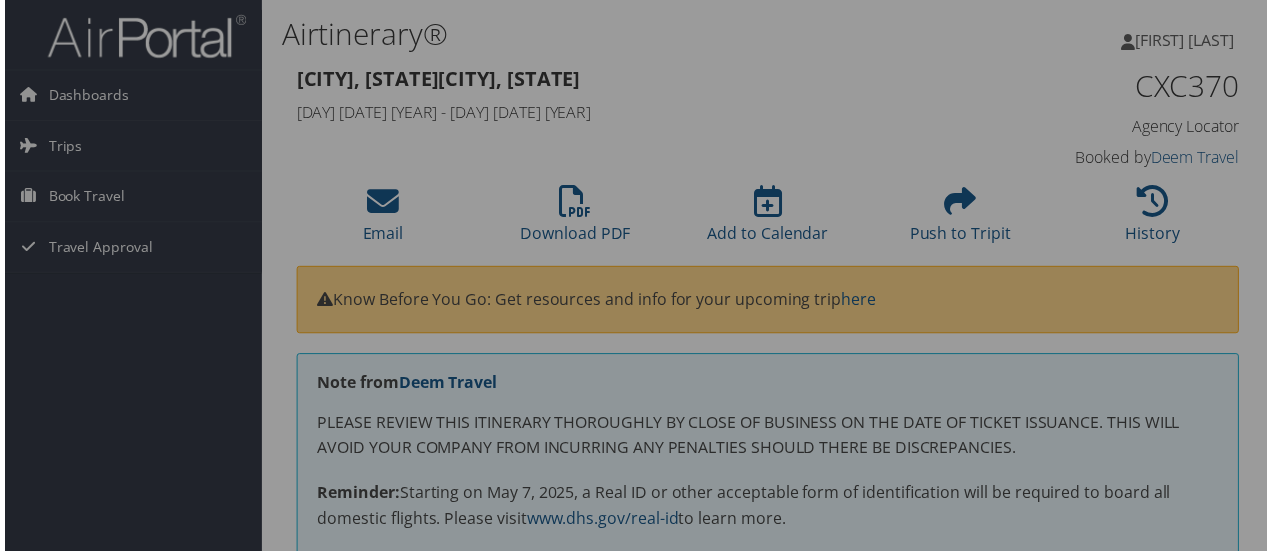click at bounding box center (640, 279) 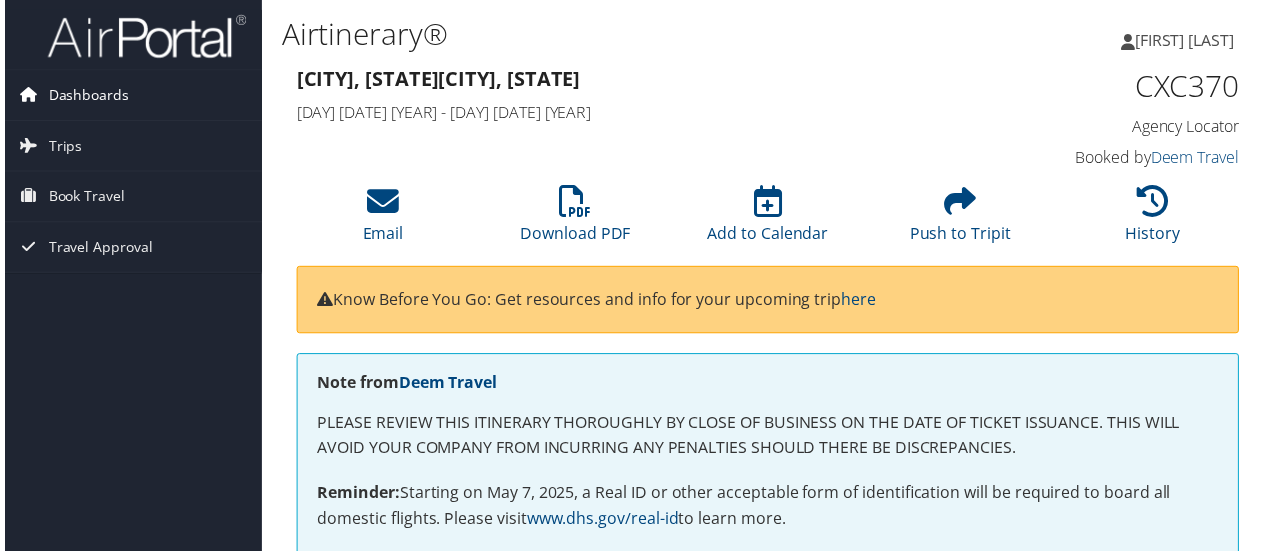click on "Dashboards" at bounding box center (84, 96) 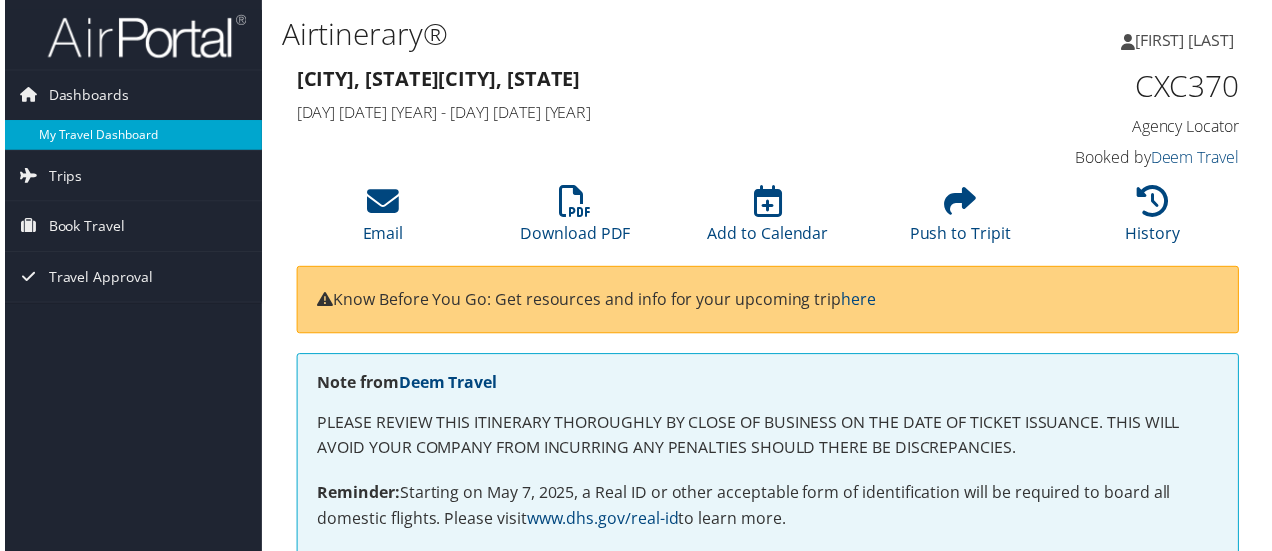 click on "My Travel Dashboard" at bounding box center (129, 136) 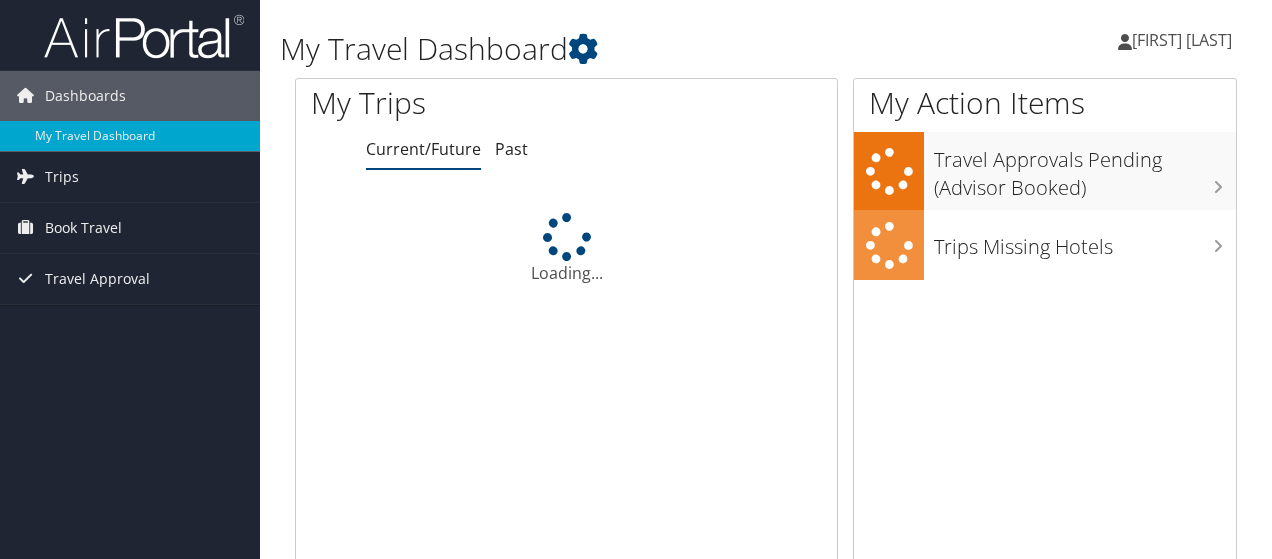 scroll, scrollTop: 0, scrollLeft: 0, axis: both 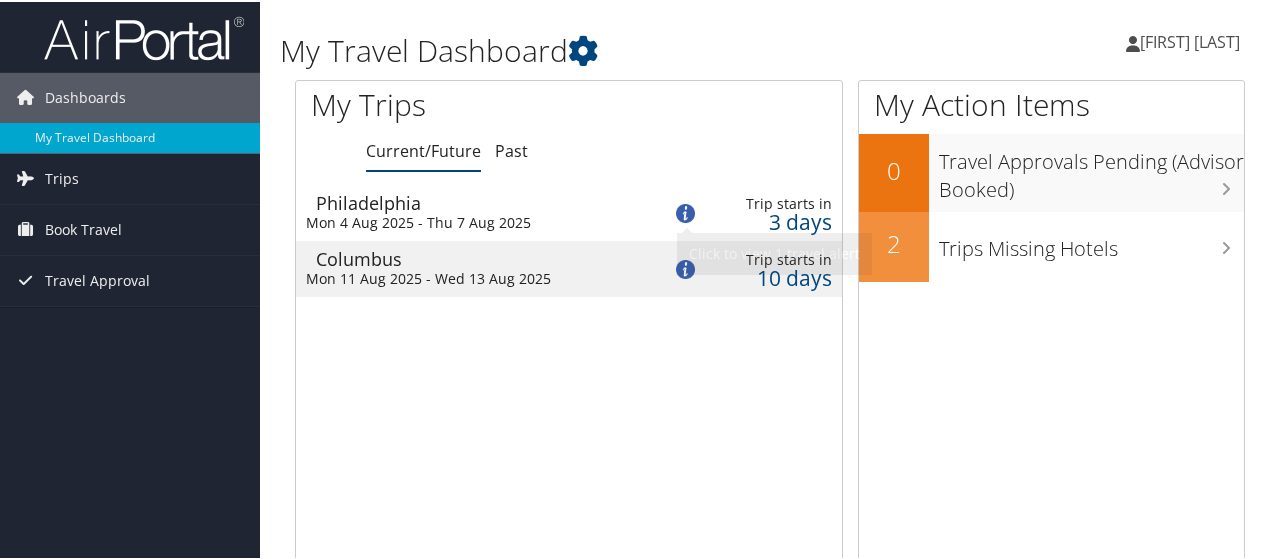 click at bounding box center [685, 211] 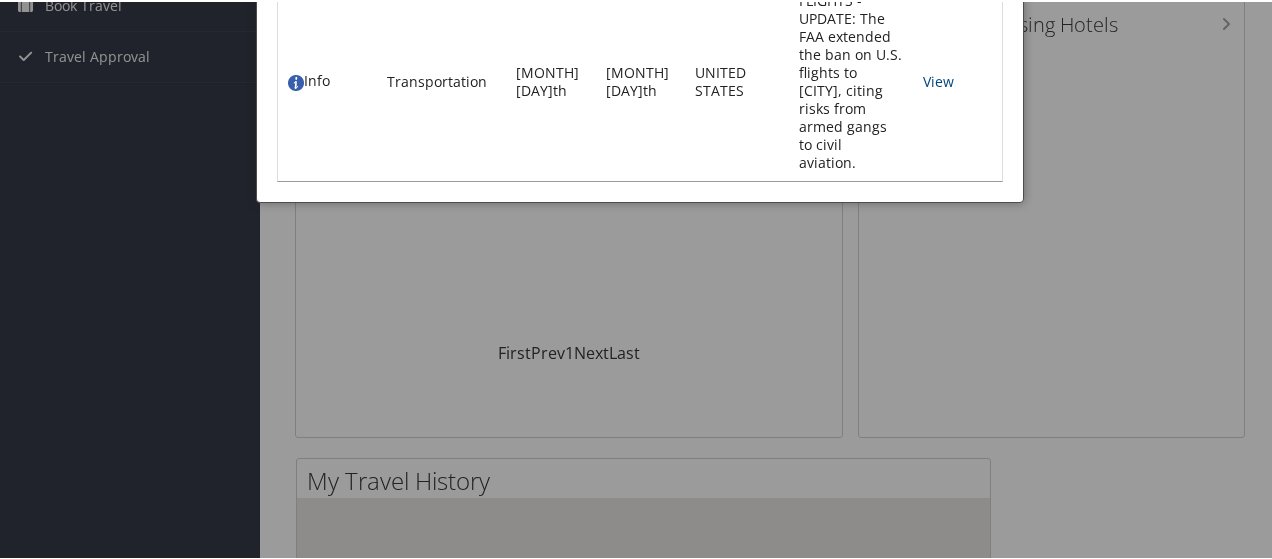 scroll, scrollTop: 0, scrollLeft: 0, axis: both 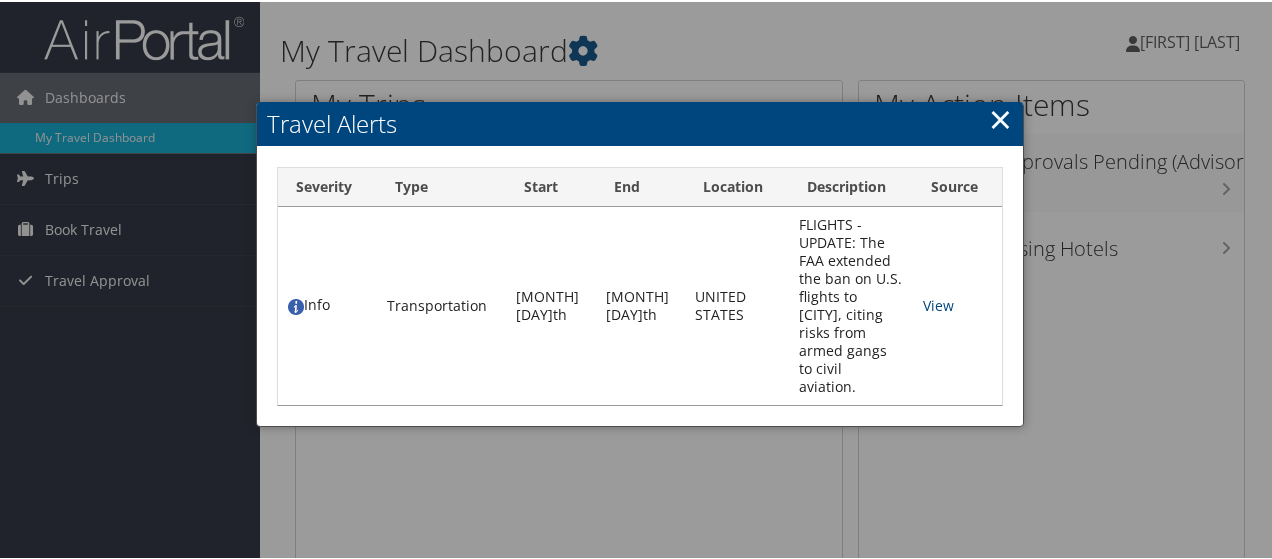 click on "Travel Alerts" at bounding box center [640, 122] 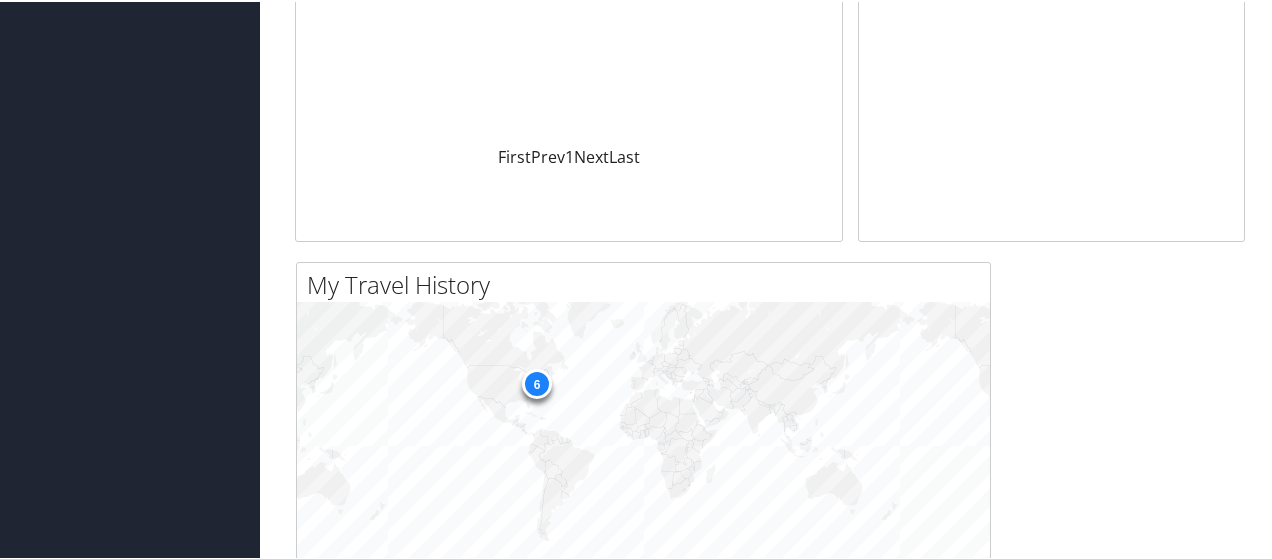 scroll, scrollTop: 617, scrollLeft: 0, axis: vertical 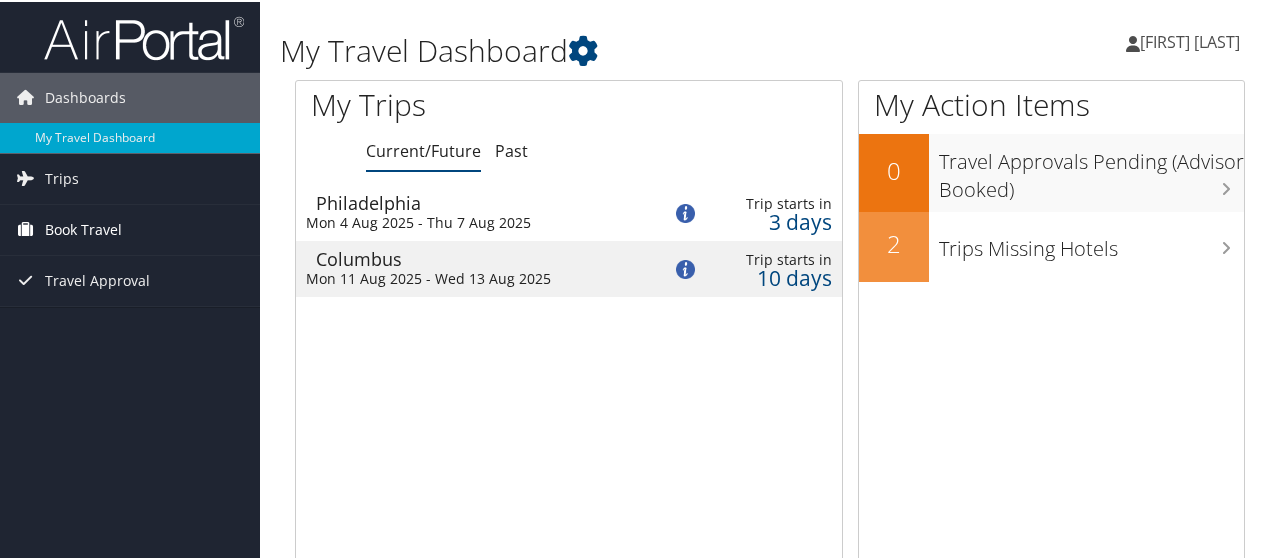 click on "Book Travel" at bounding box center (83, 228) 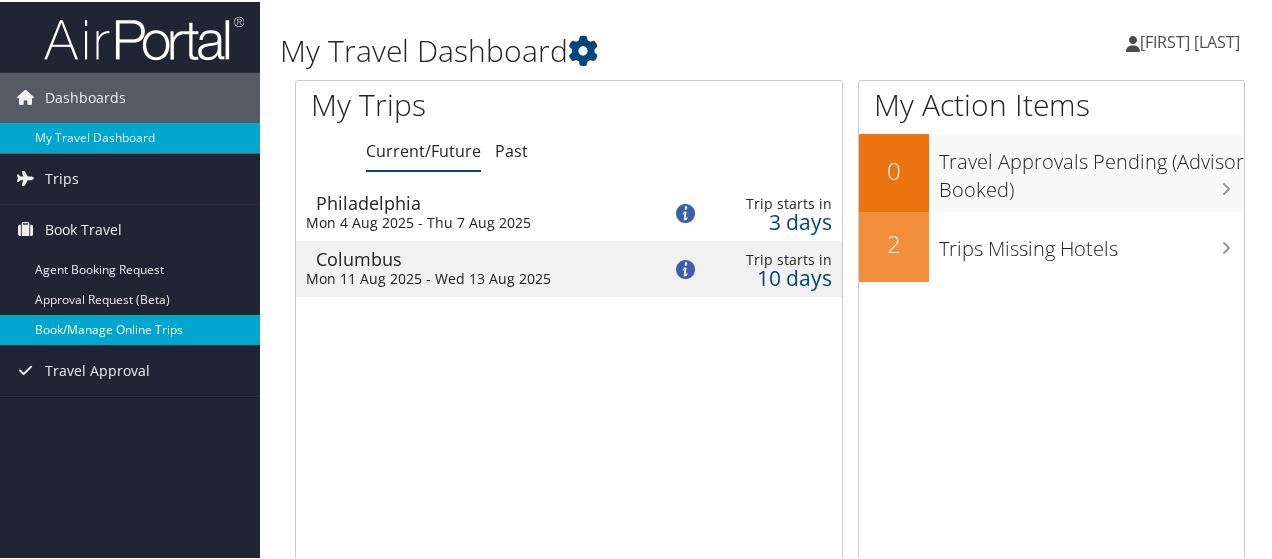 click on "Book/Manage Online Trips" at bounding box center (130, 328) 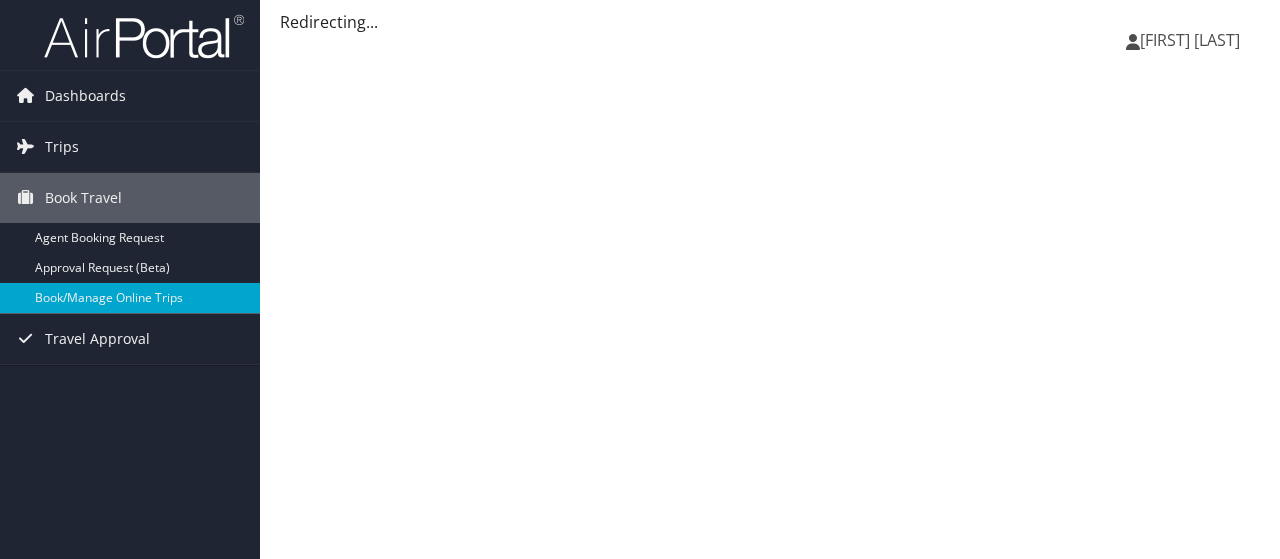 scroll, scrollTop: 0, scrollLeft: 0, axis: both 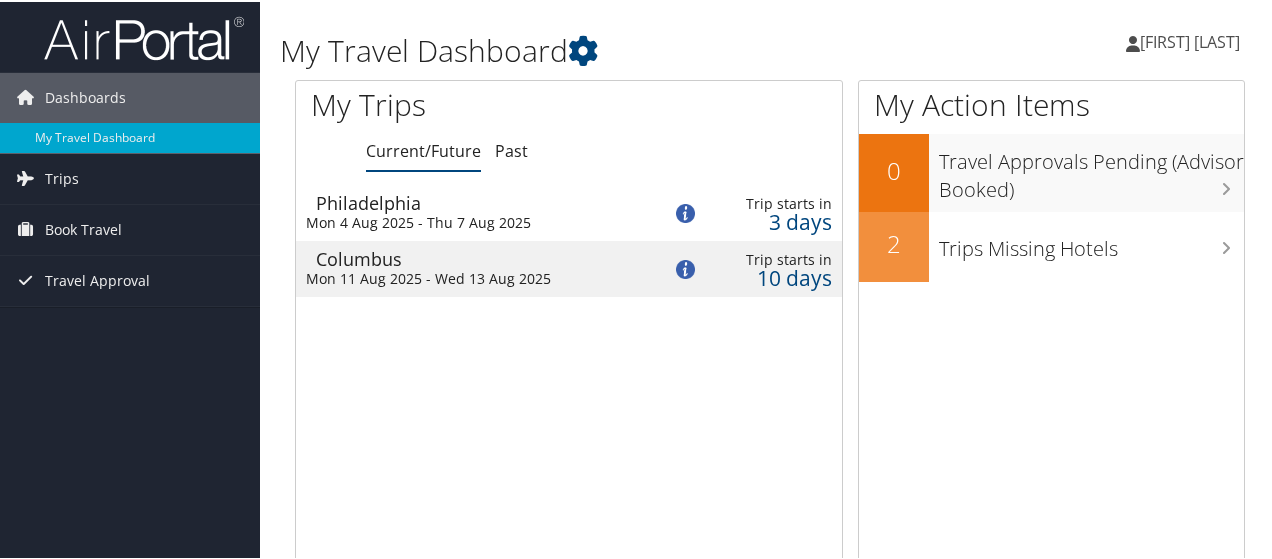 click on "Columbus" at bounding box center (478, 257) 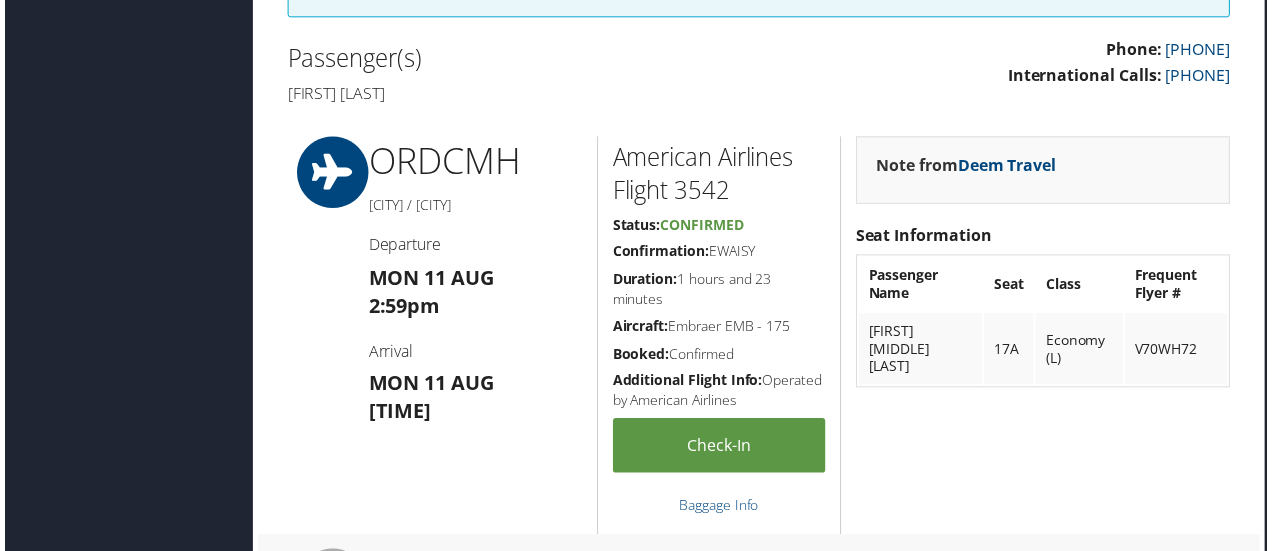 scroll, scrollTop: 714, scrollLeft: 10, axis: both 